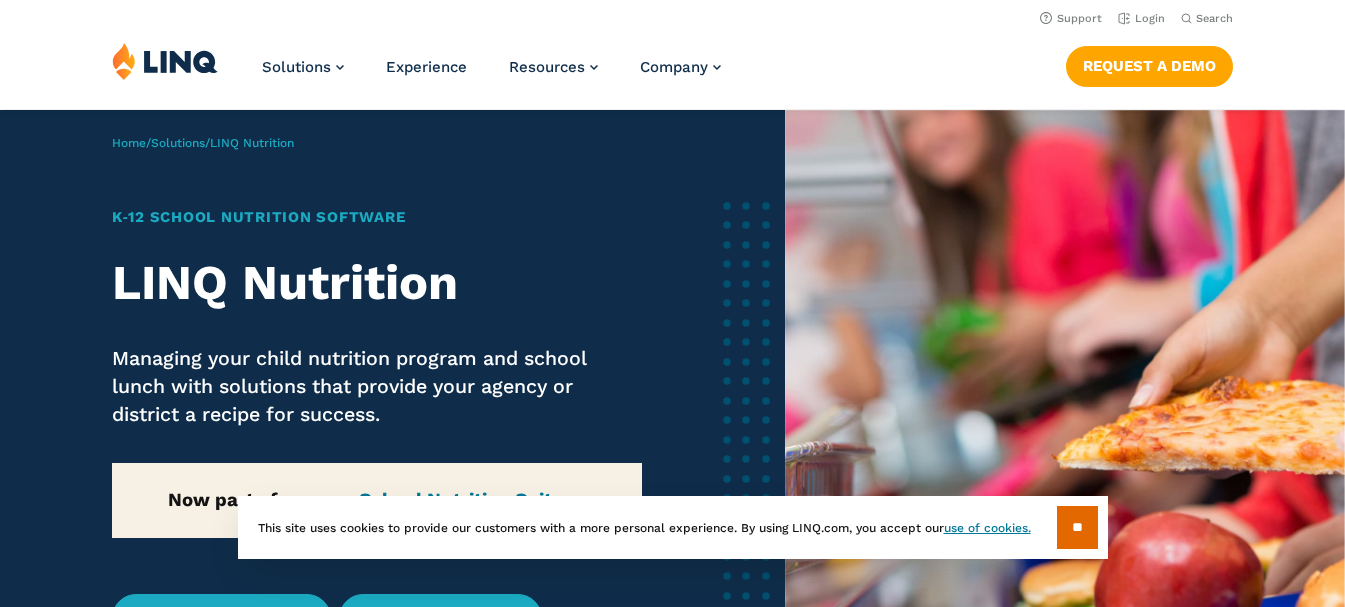 scroll, scrollTop: 0, scrollLeft: 0, axis: both 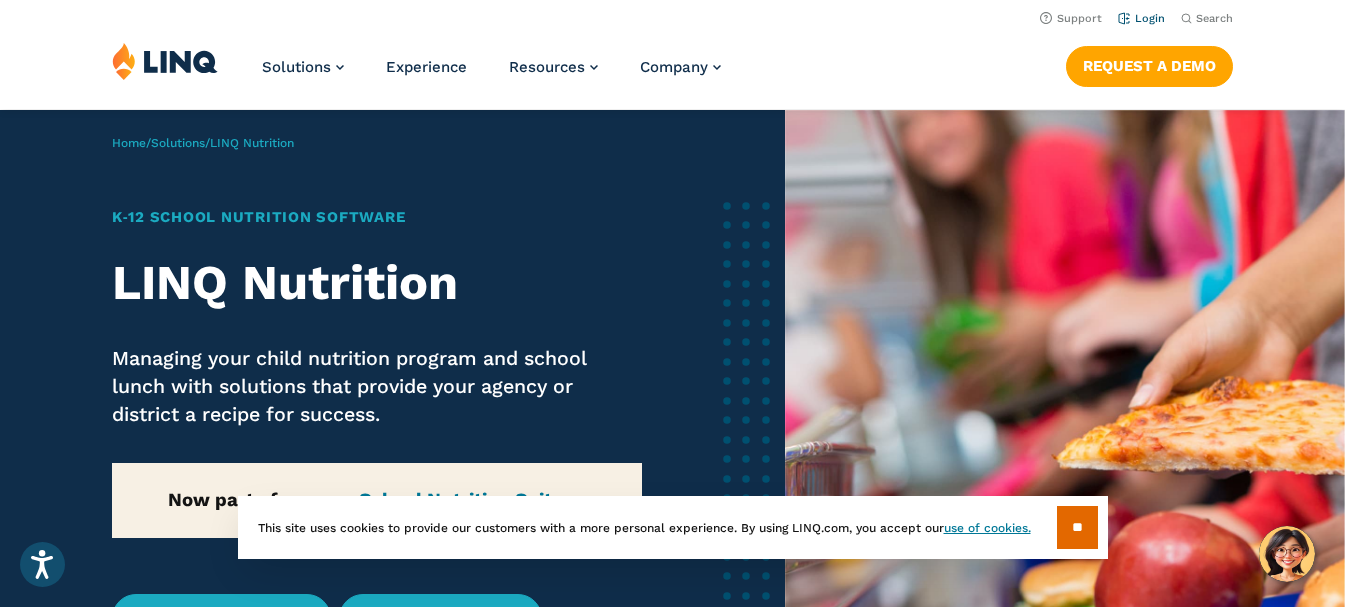 click on "Login" at bounding box center [1141, 18] 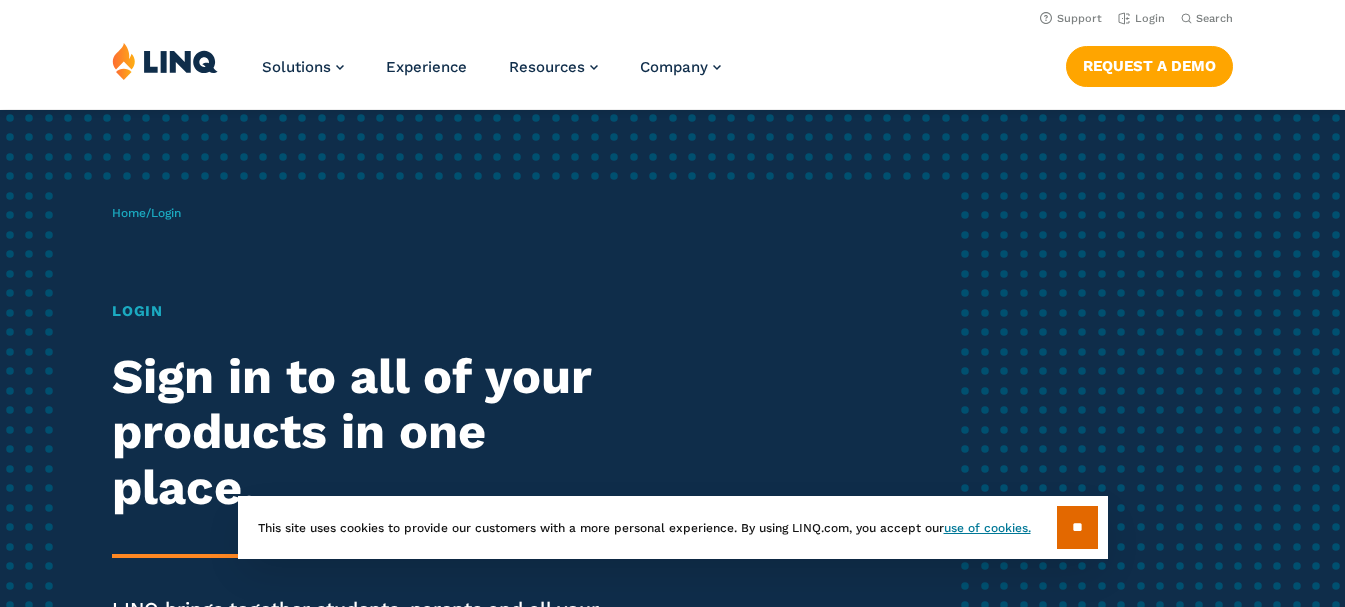 scroll, scrollTop: 0, scrollLeft: 0, axis: both 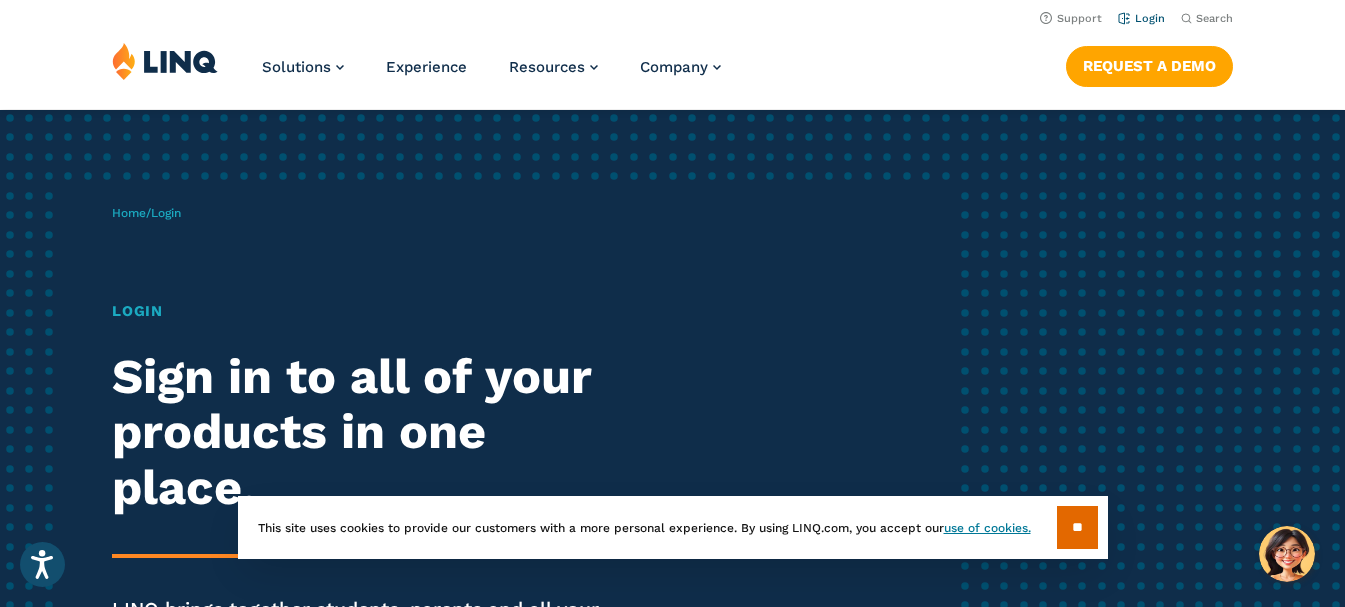 click on "Login" at bounding box center [1141, 18] 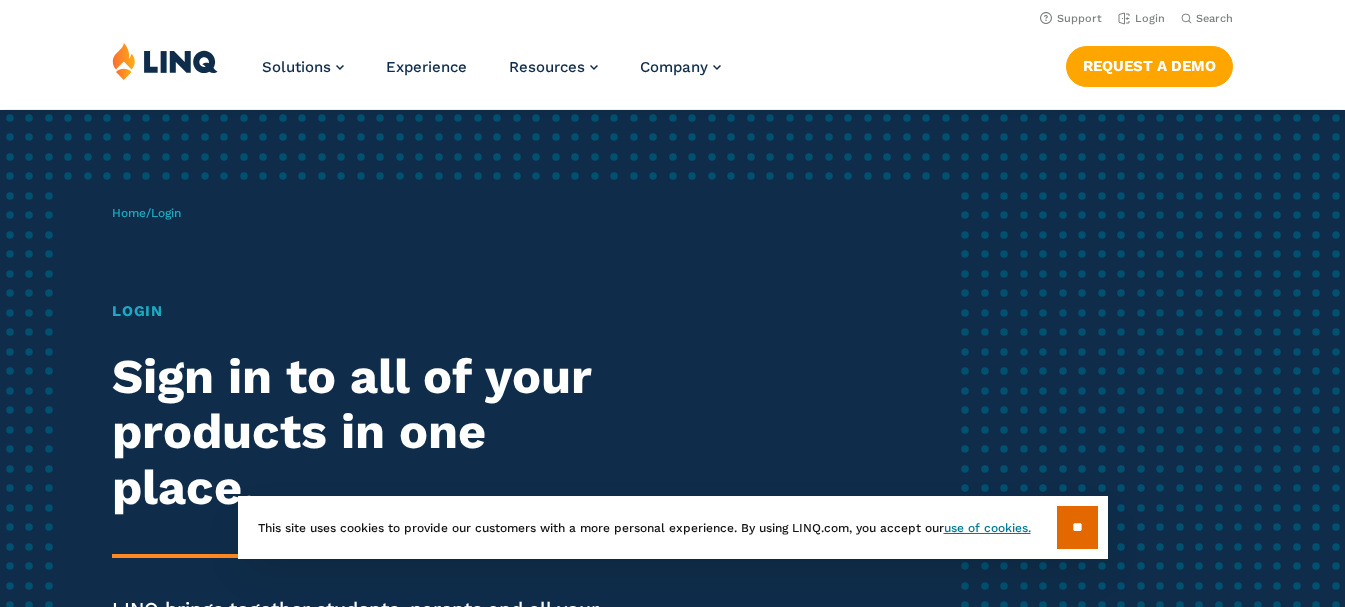scroll, scrollTop: 0, scrollLeft: 0, axis: both 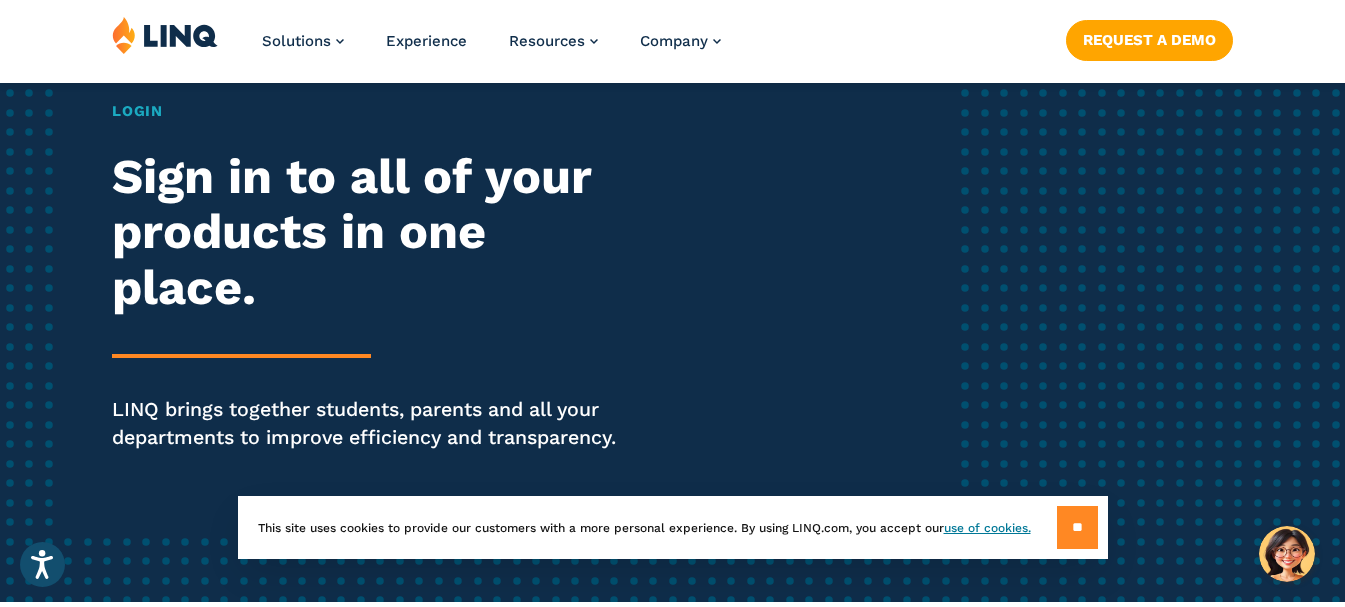 click on "**" at bounding box center [1077, 527] 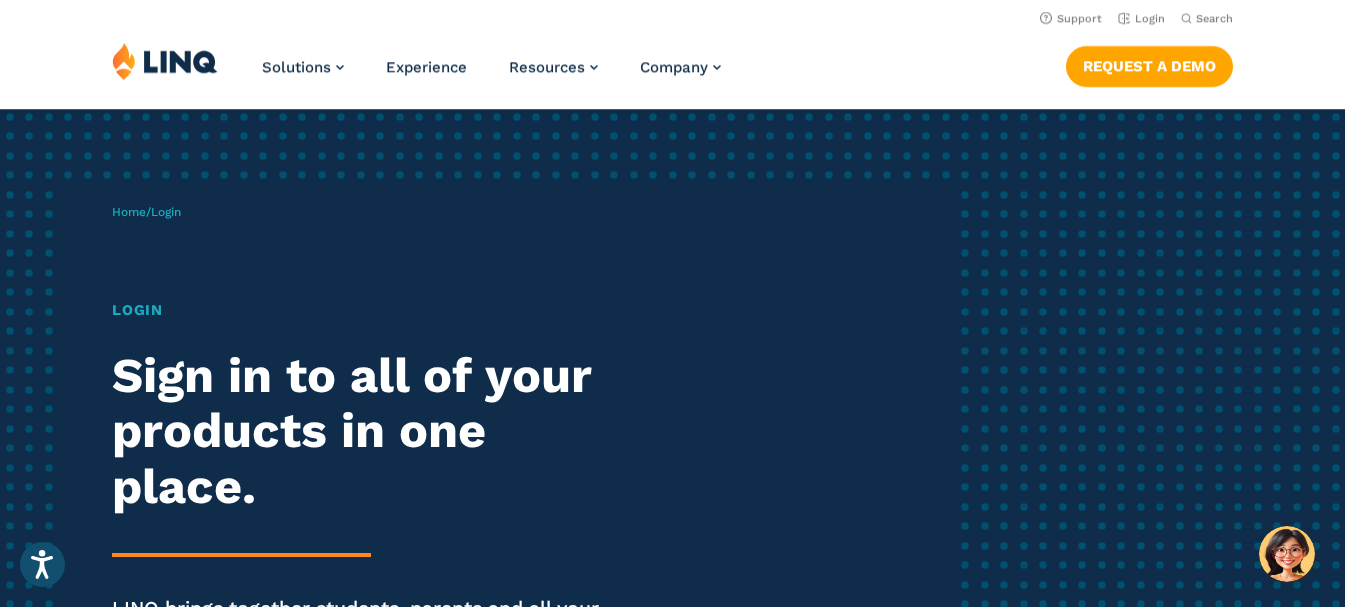 scroll, scrollTop: 0, scrollLeft: 0, axis: both 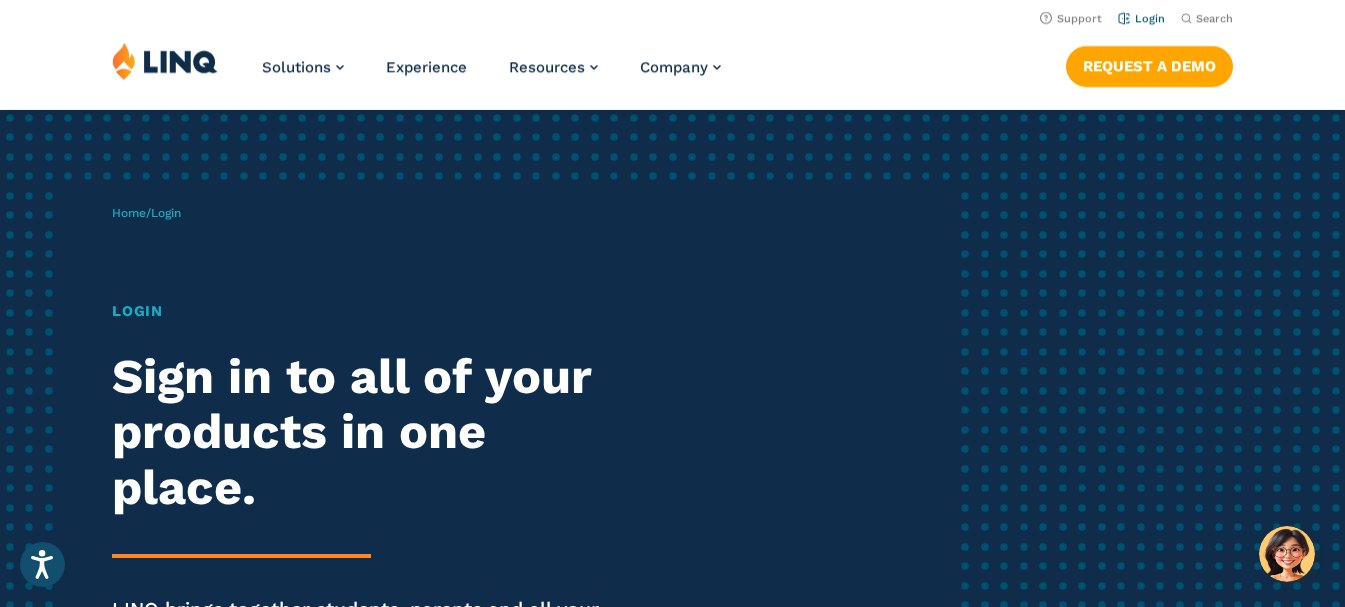 click on "Login" at bounding box center [1141, 18] 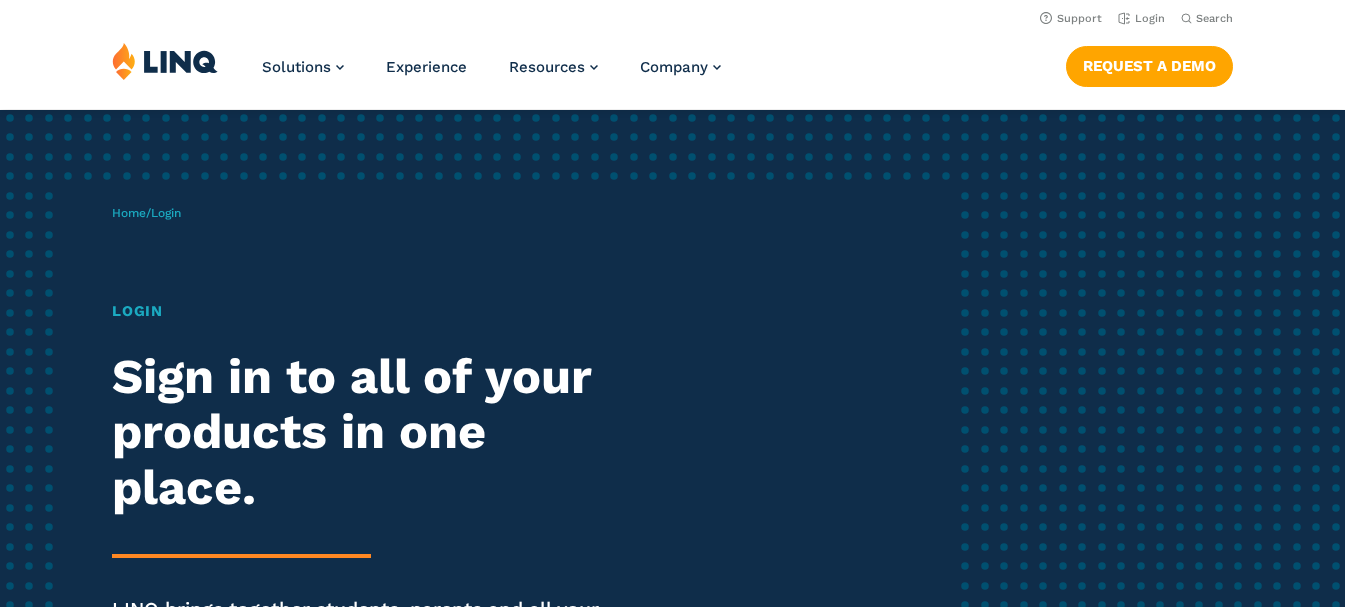 scroll, scrollTop: 0, scrollLeft: 0, axis: both 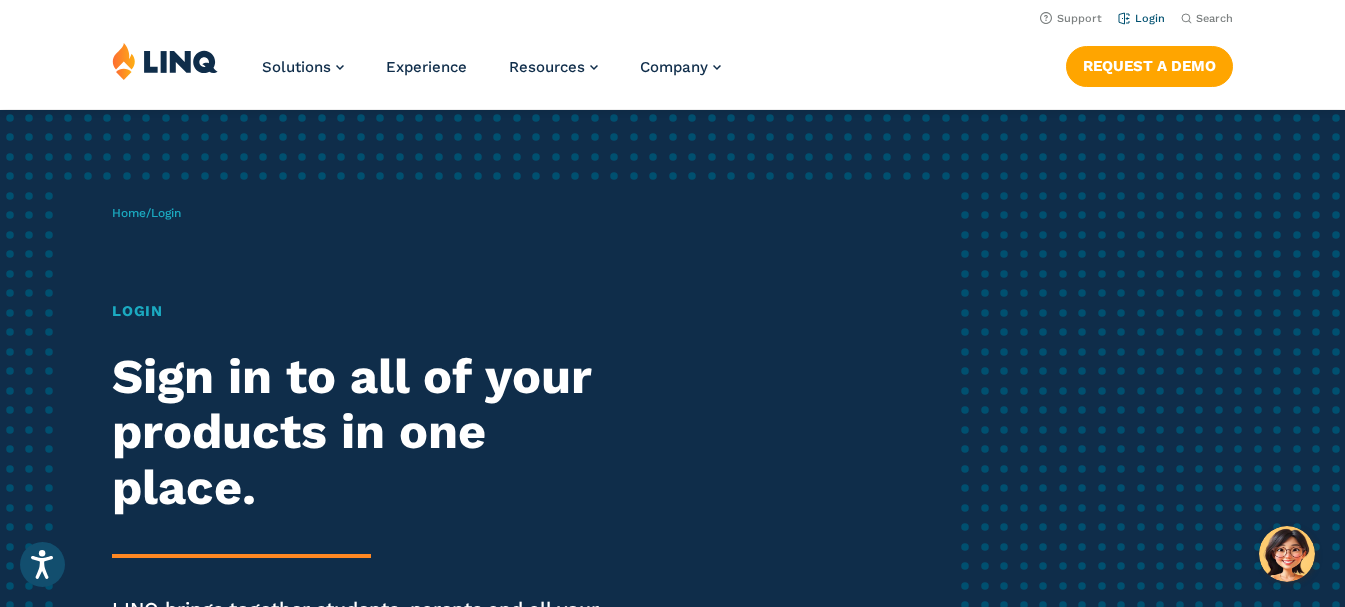 click on "Login" at bounding box center [1141, 18] 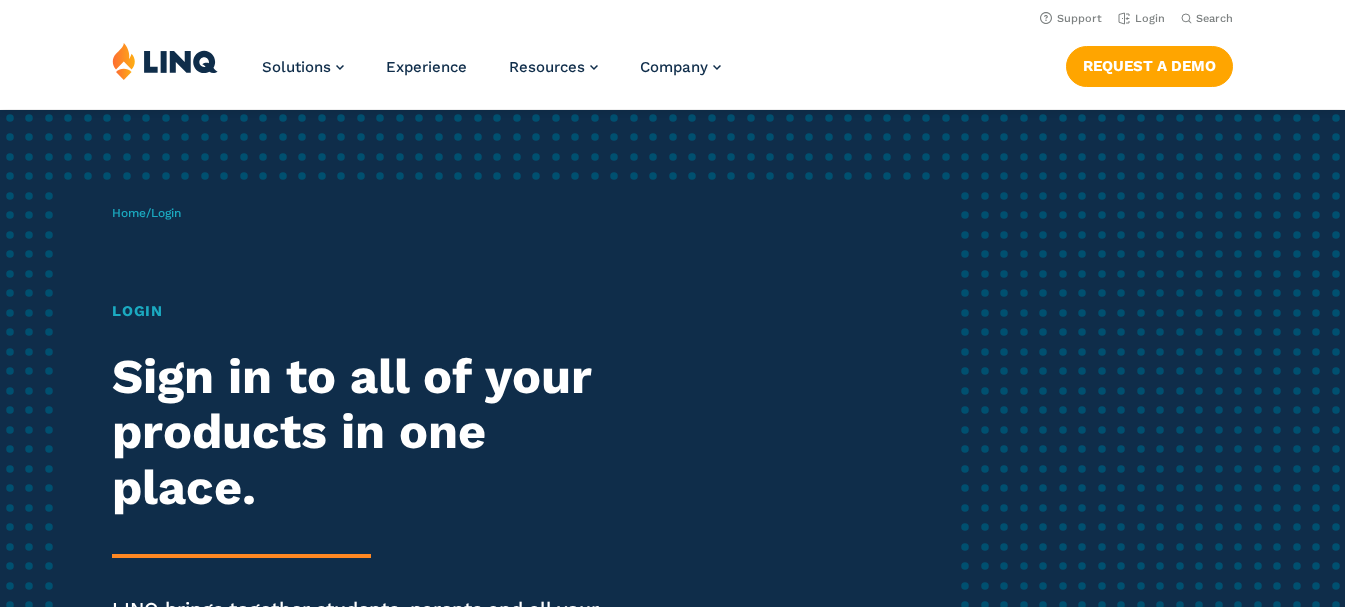 scroll, scrollTop: 0, scrollLeft: 0, axis: both 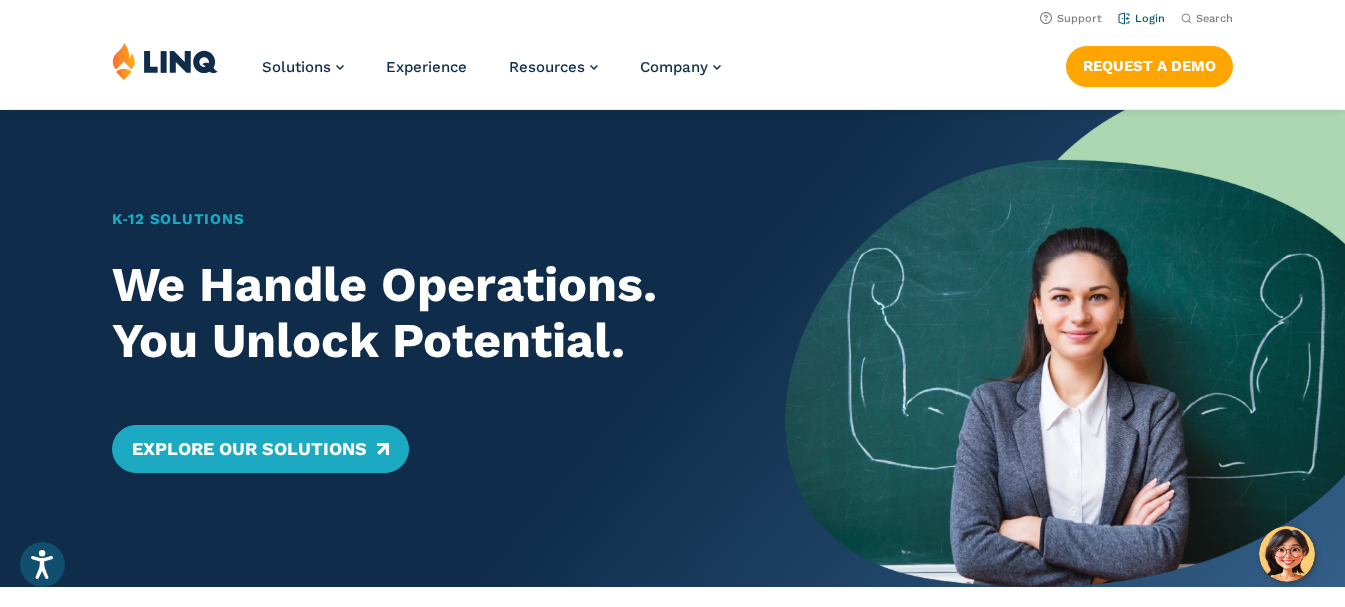 click on "Login" at bounding box center (1141, 18) 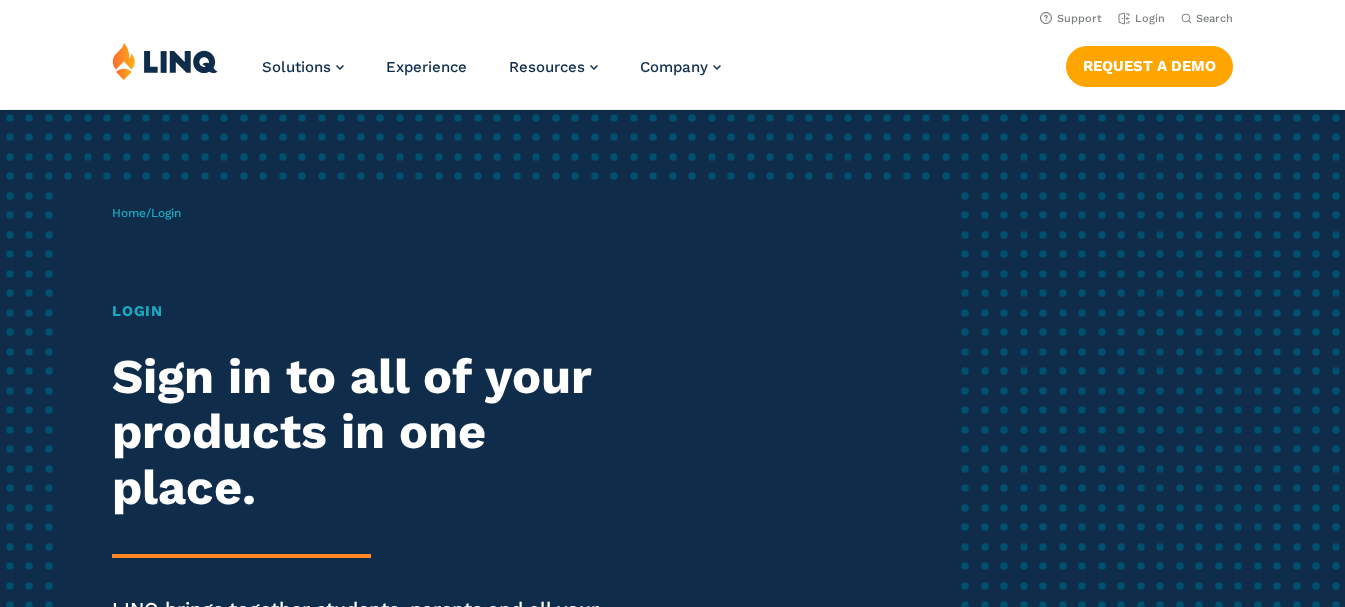 scroll, scrollTop: 0, scrollLeft: 0, axis: both 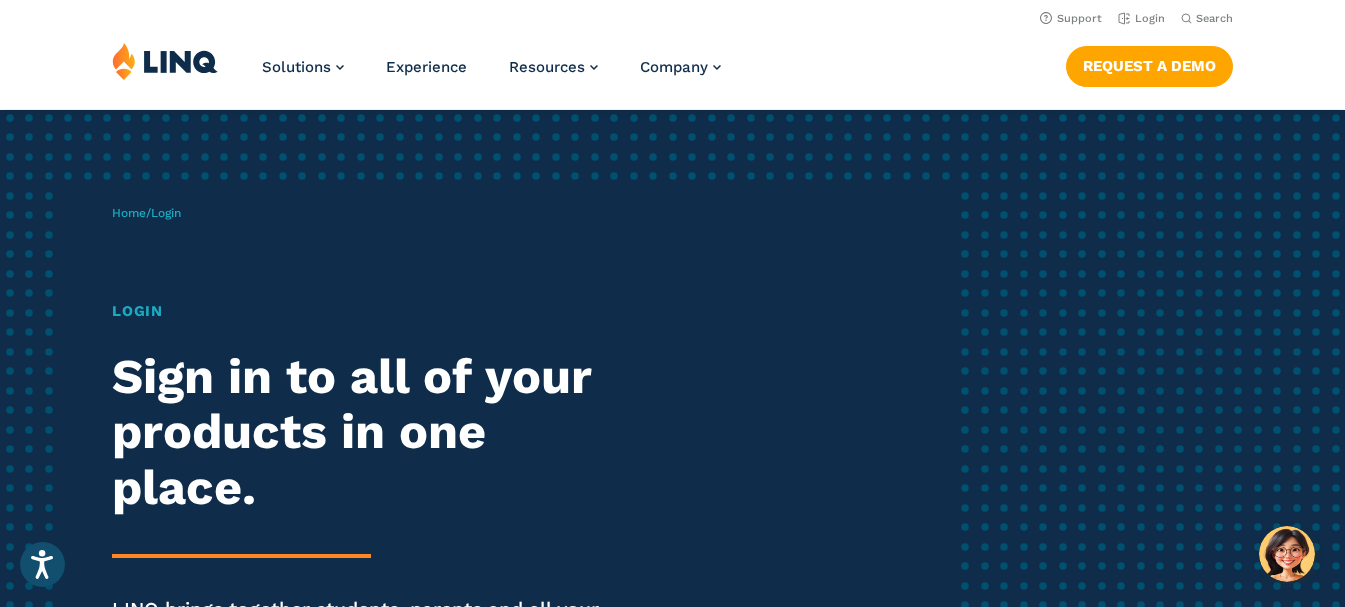 click on "Home  /  Login" at bounding box center (146, 213) 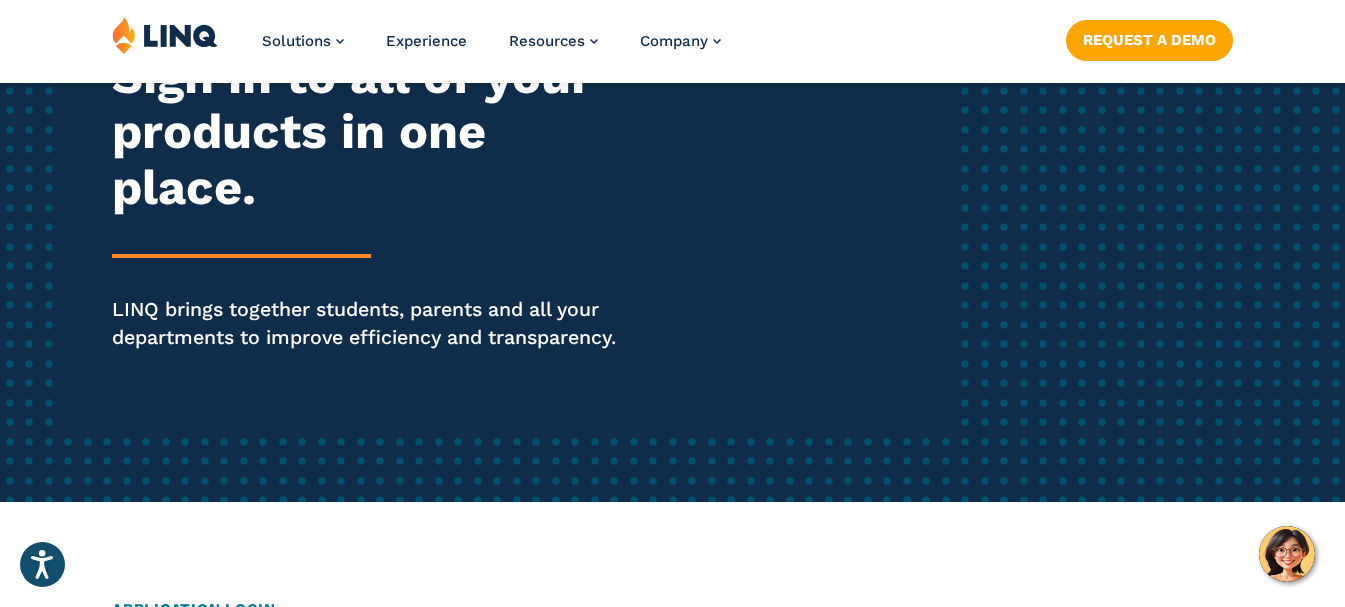 scroll, scrollTop: 0, scrollLeft: 0, axis: both 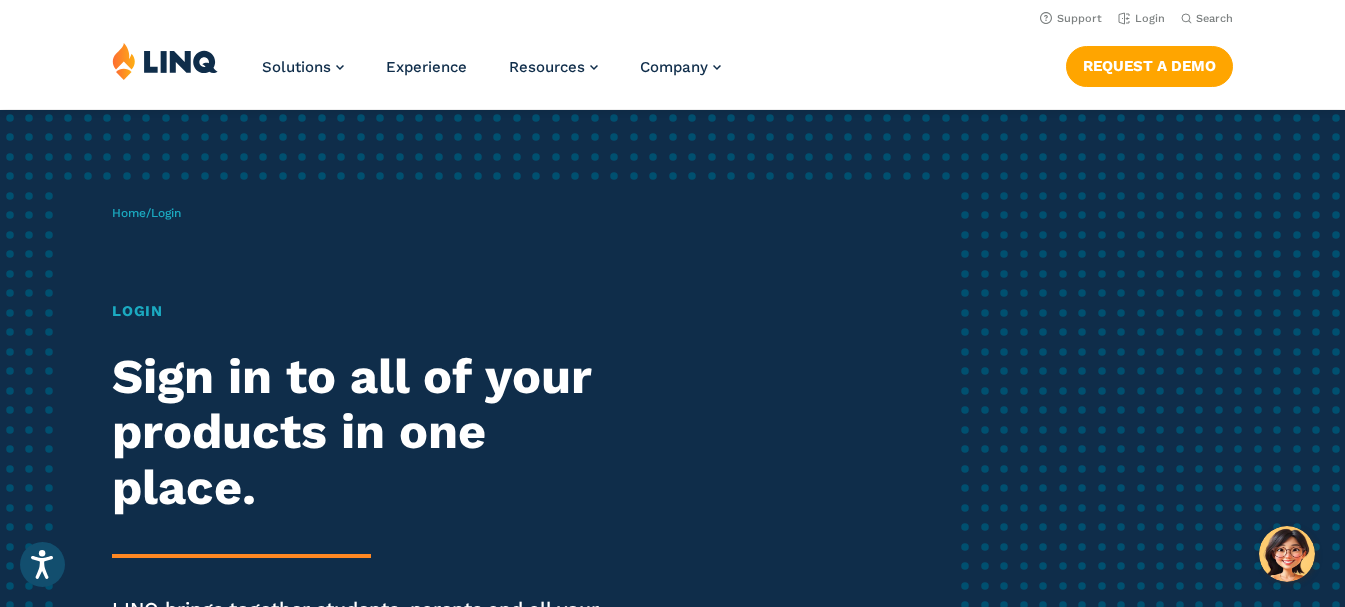 click on "Login
Sign in to all of your products in one place.
LINQ brings together students, parents and all your departments to improve efficiency and transparency." at bounding box center [371, 504] 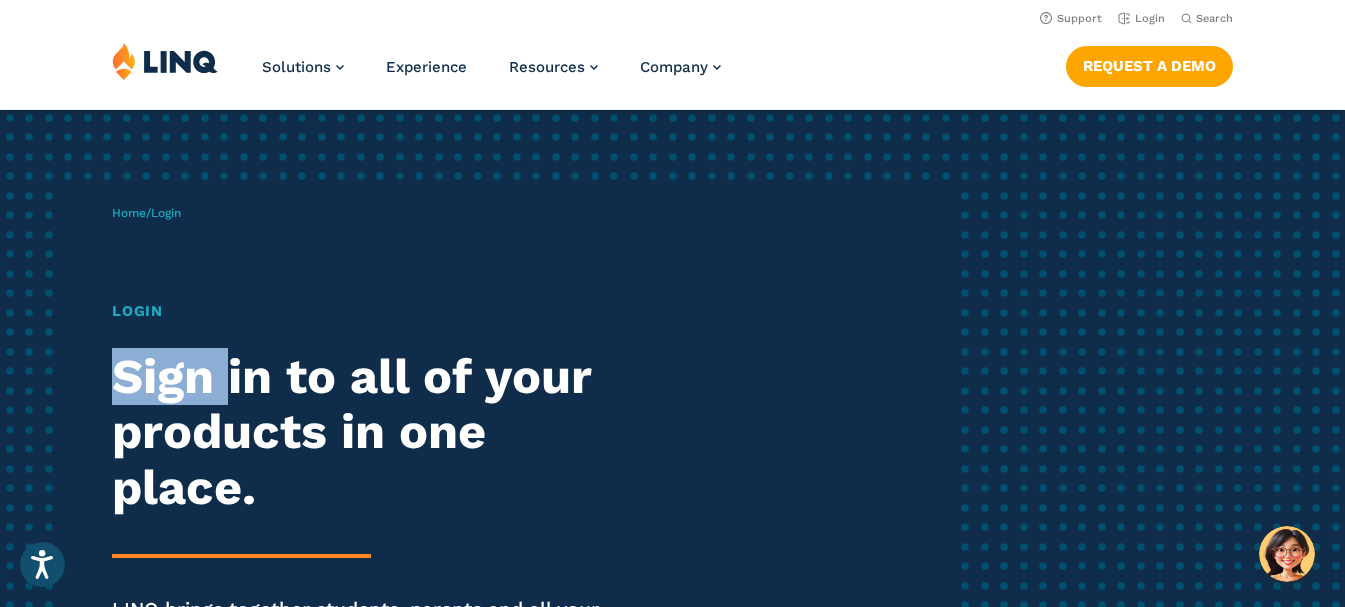 click on "Login
Sign in to all of your products in one place.
LINQ brings together students, parents and all your departments to improve efficiency and transparency." at bounding box center (371, 504) 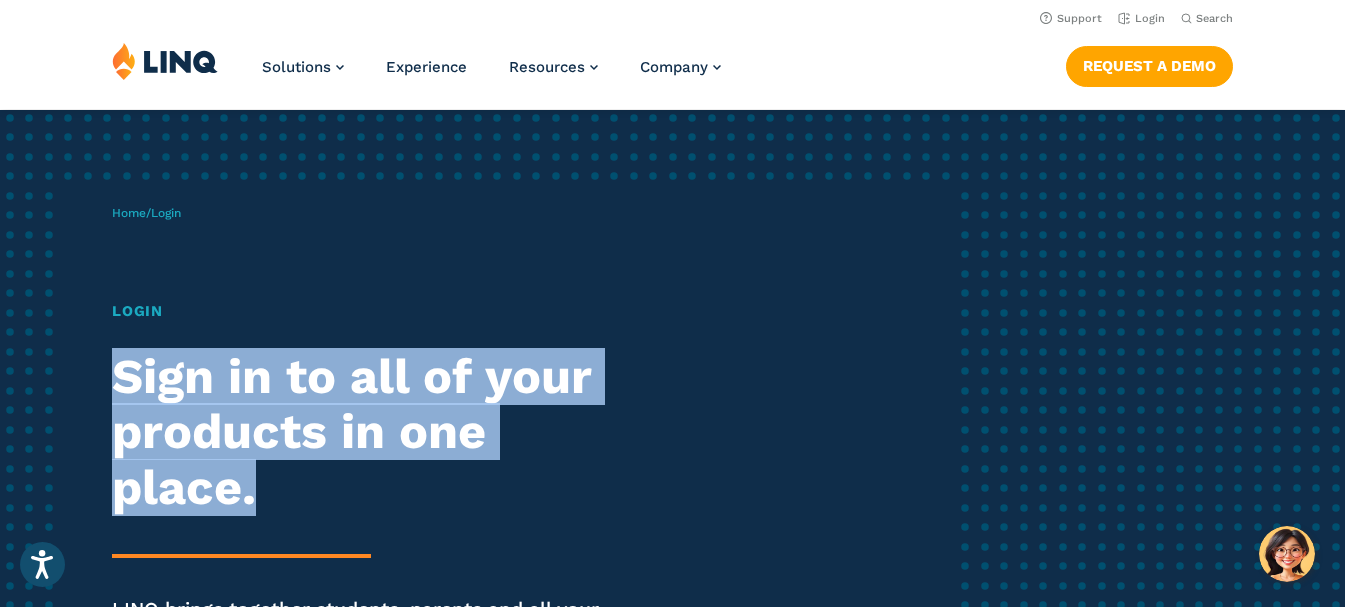 click on "Login
Sign in to all of your products in one place.
LINQ brings together students, parents and all your departments to improve efficiency and transparency." at bounding box center (371, 504) 